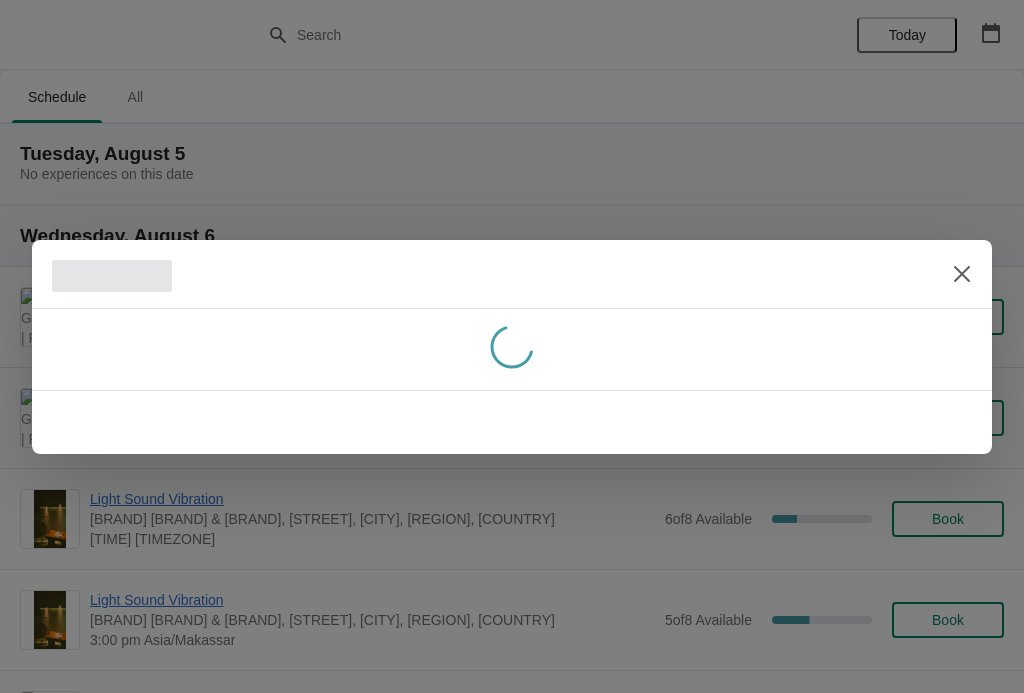 scroll, scrollTop: 0, scrollLeft: 0, axis: both 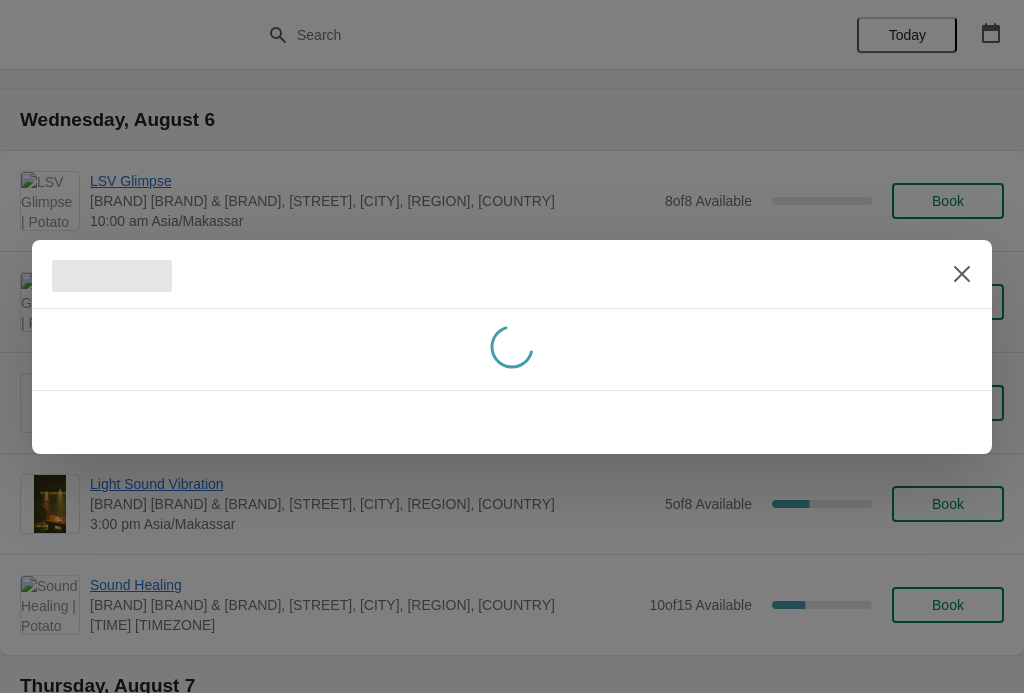 click at bounding box center (962, 274) 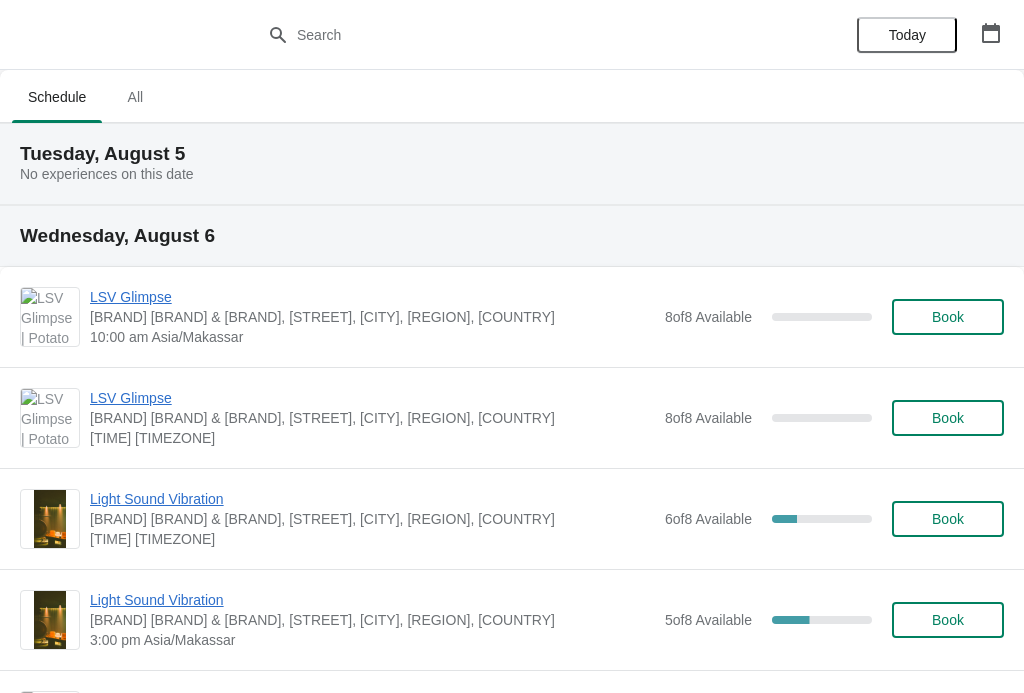 scroll, scrollTop: 116, scrollLeft: 0, axis: vertical 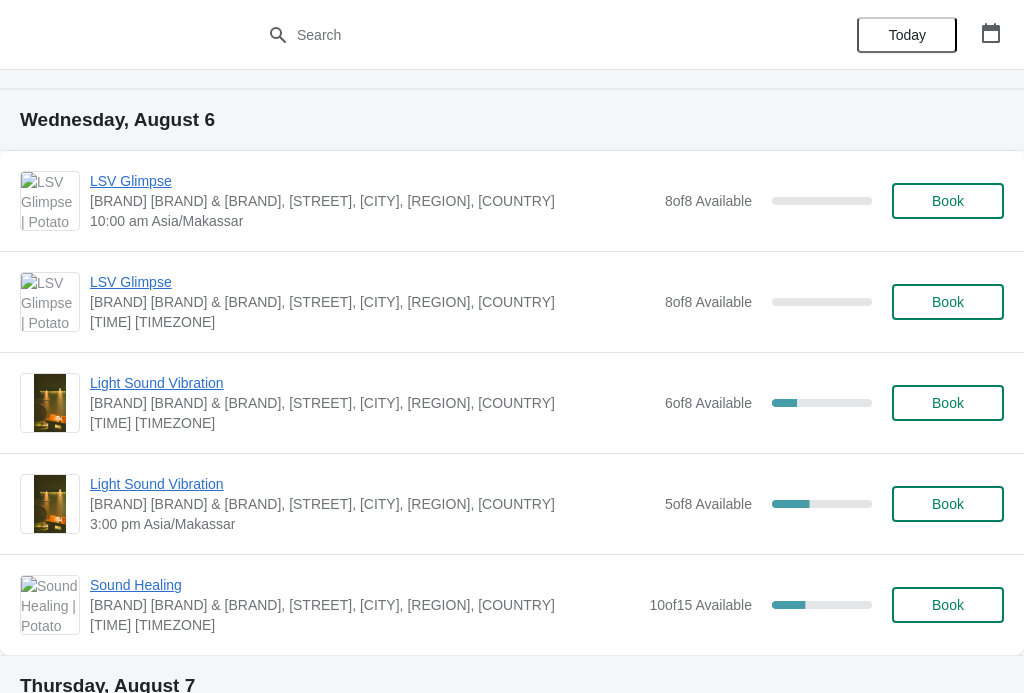 click on "Book" at bounding box center [948, 201] 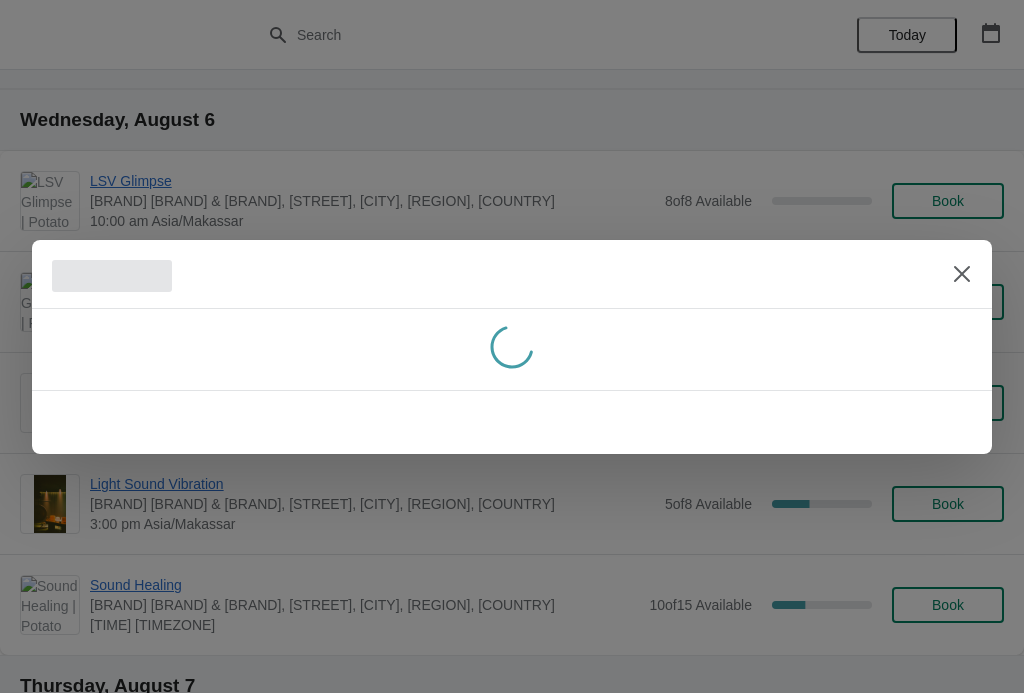 scroll, scrollTop: 0, scrollLeft: 0, axis: both 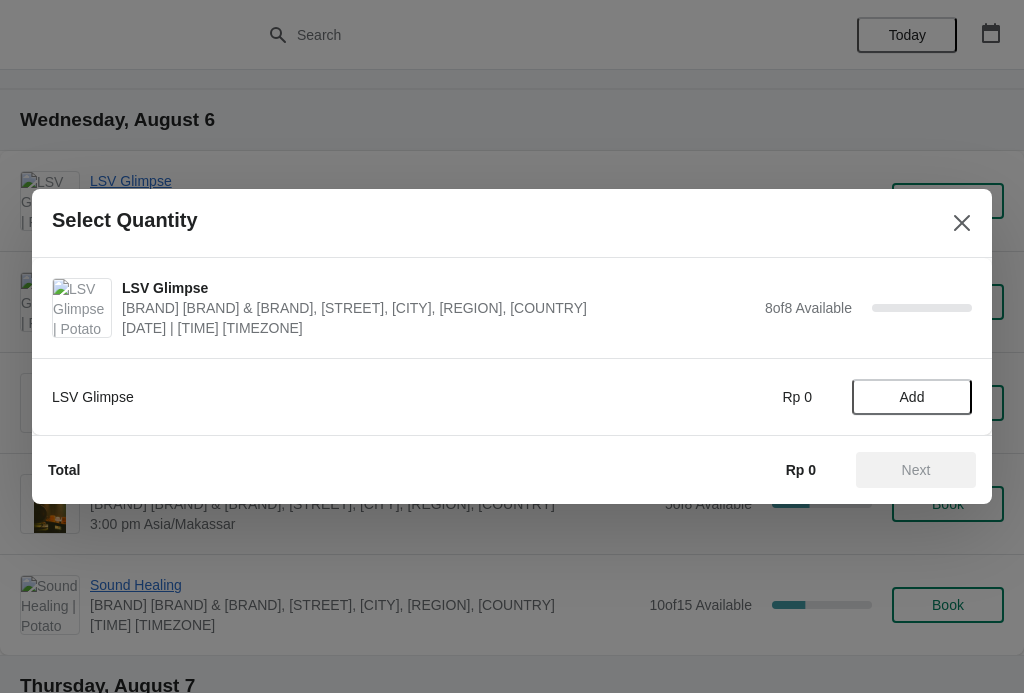 click on "Add" at bounding box center [912, 397] 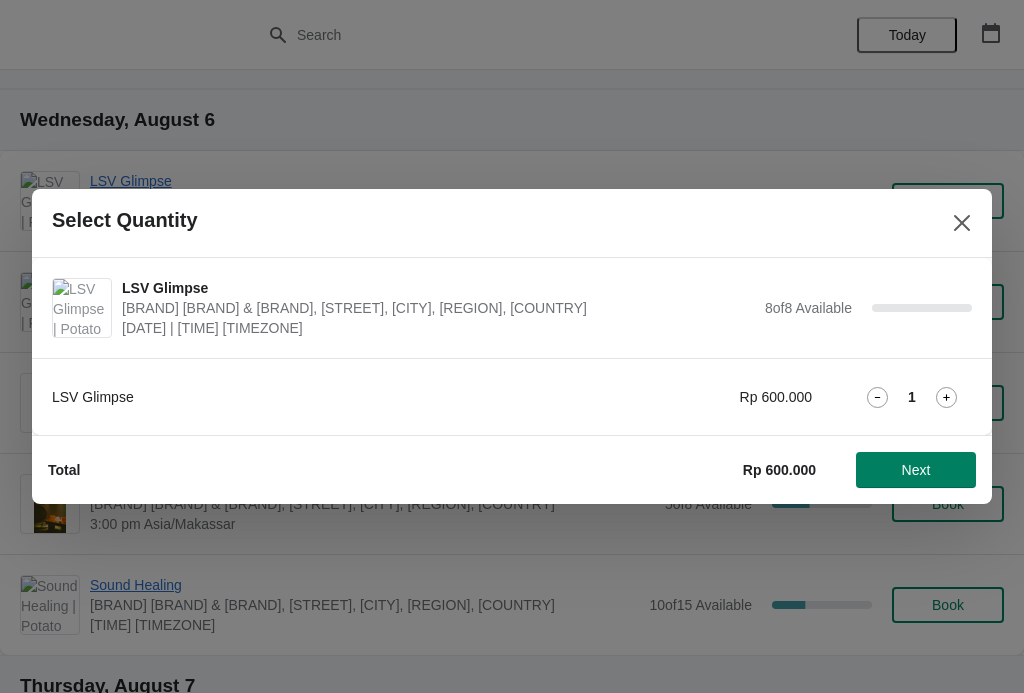click 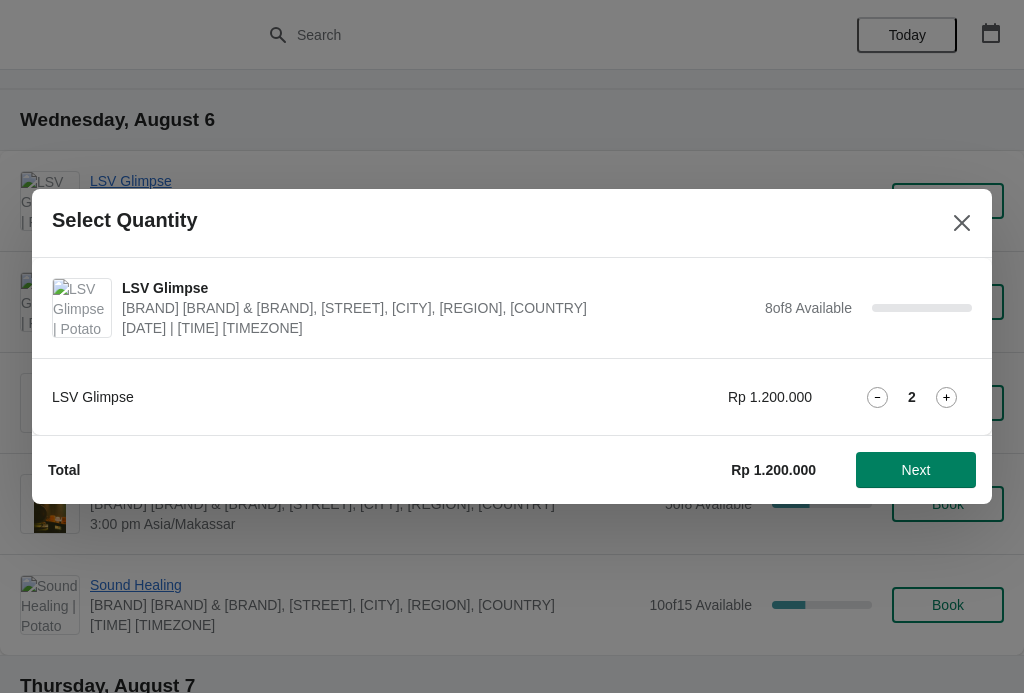 click 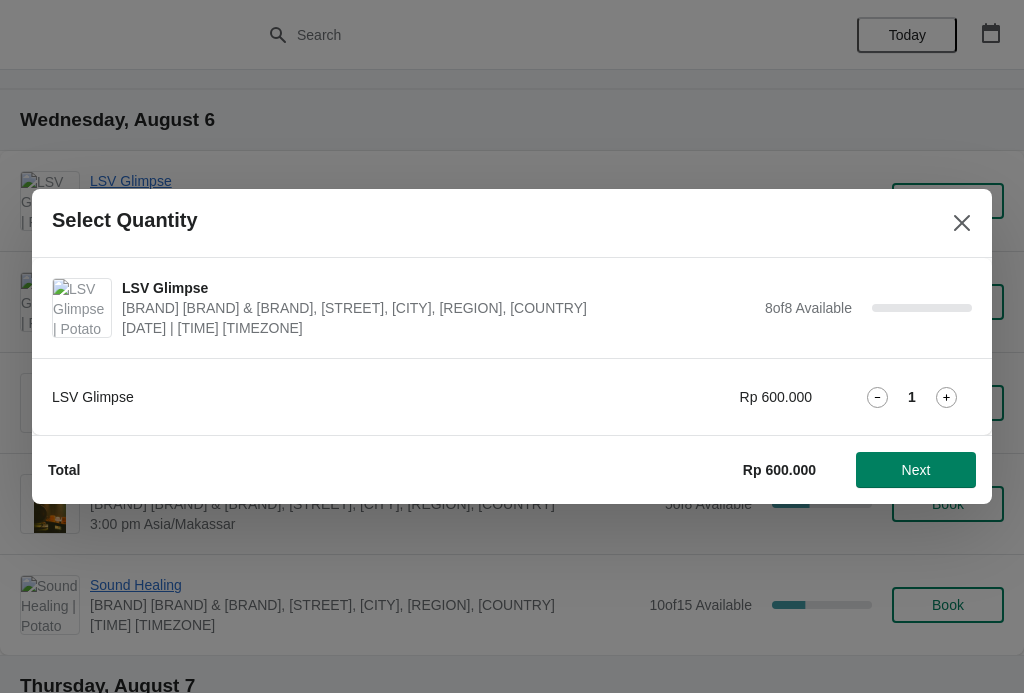 click on "Next" at bounding box center (916, 470) 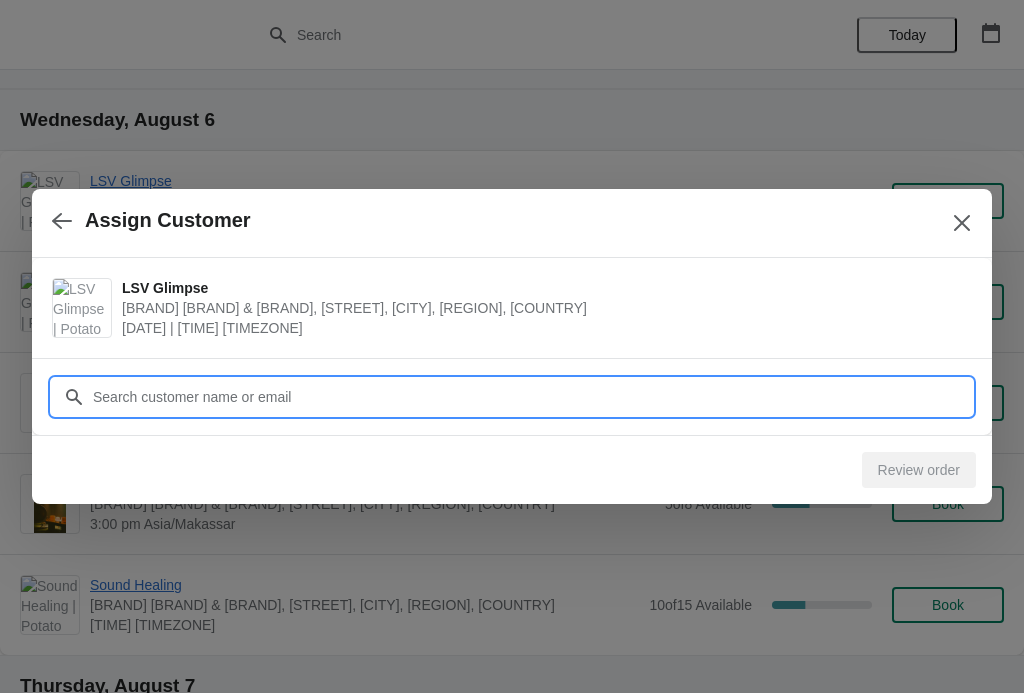 click on "Customer" at bounding box center (532, 397) 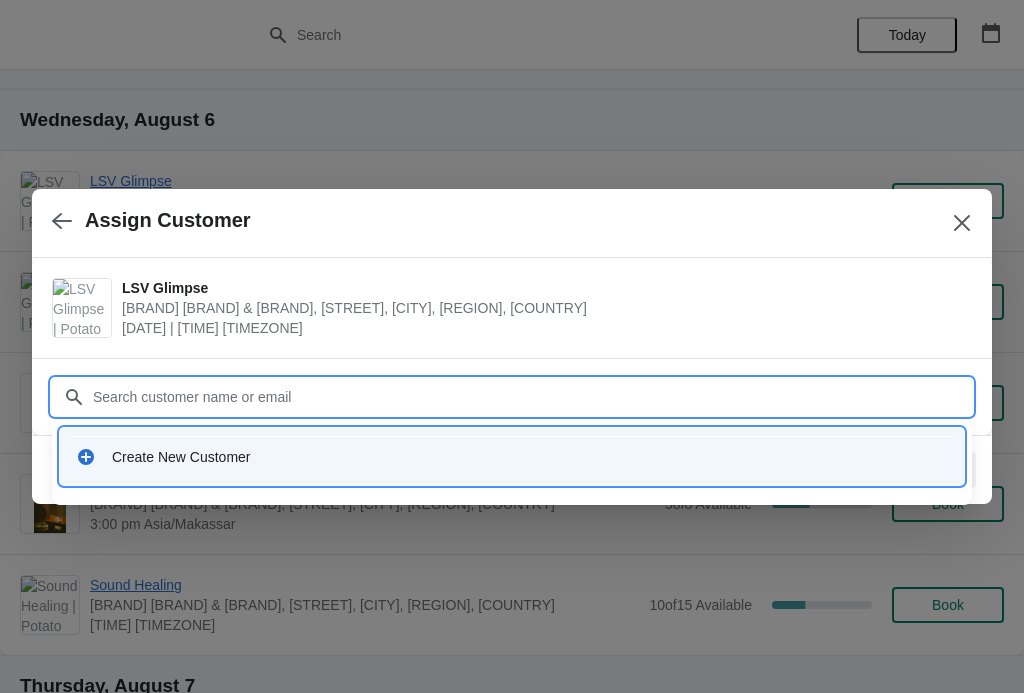 click on "Create New Customer" at bounding box center [530, 457] 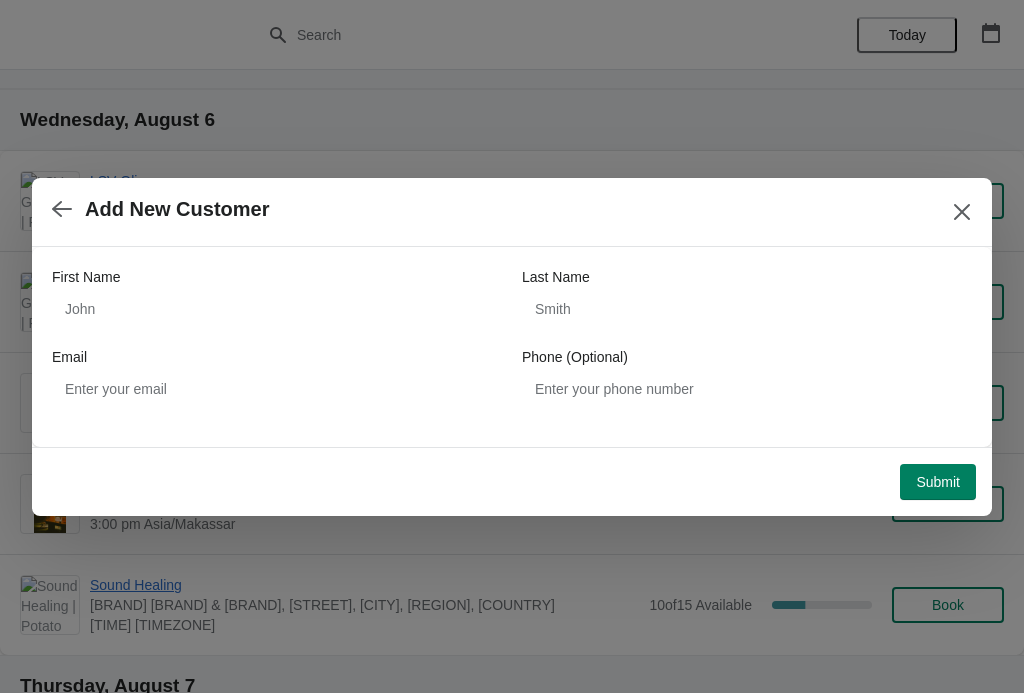 click at bounding box center (62, 209) 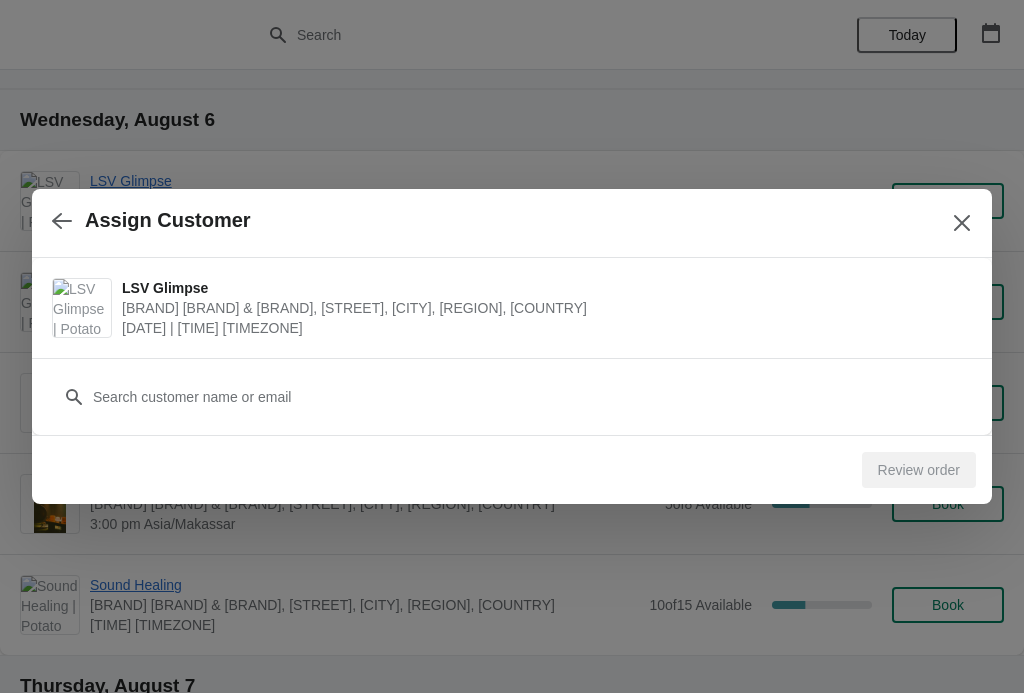 click 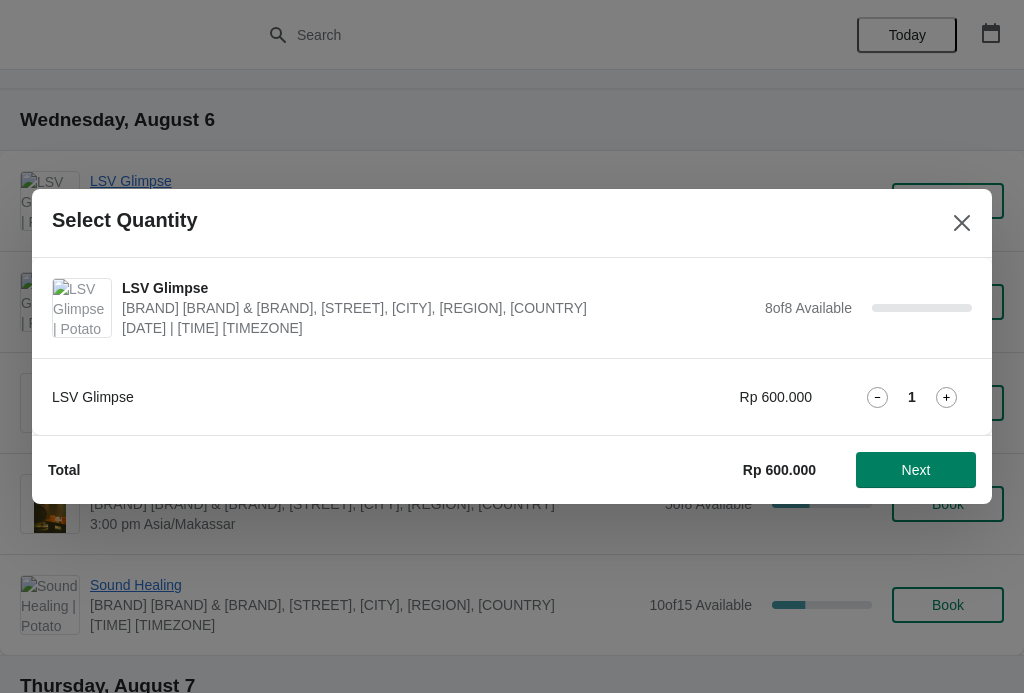 click at bounding box center [962, 223] 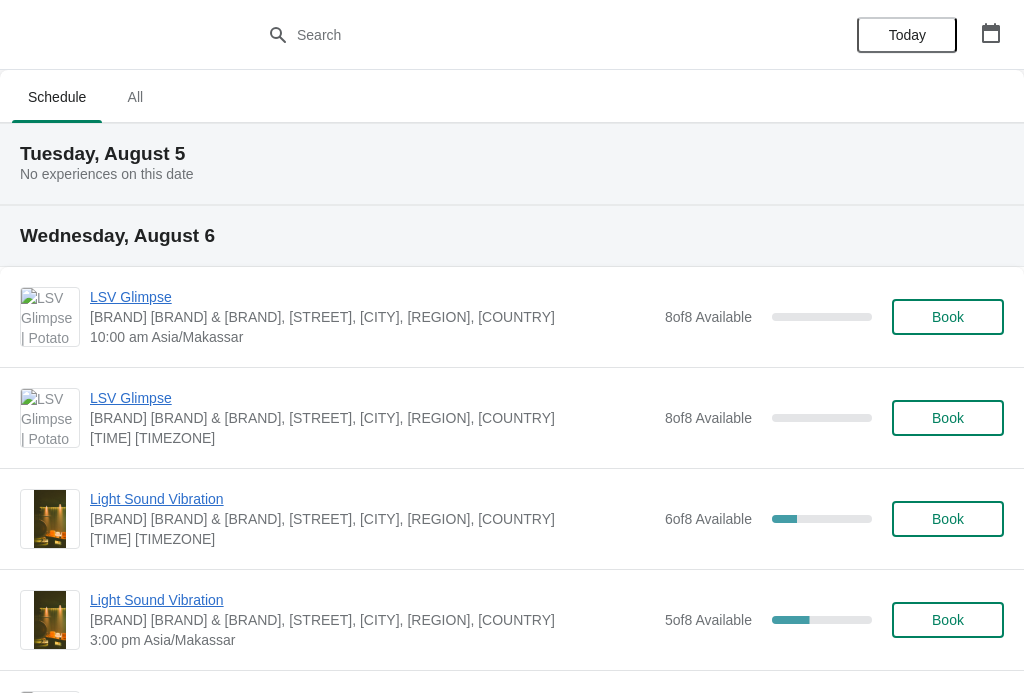 scroll, scrollTop: 116, scrollLeft: 0, axis: vertical 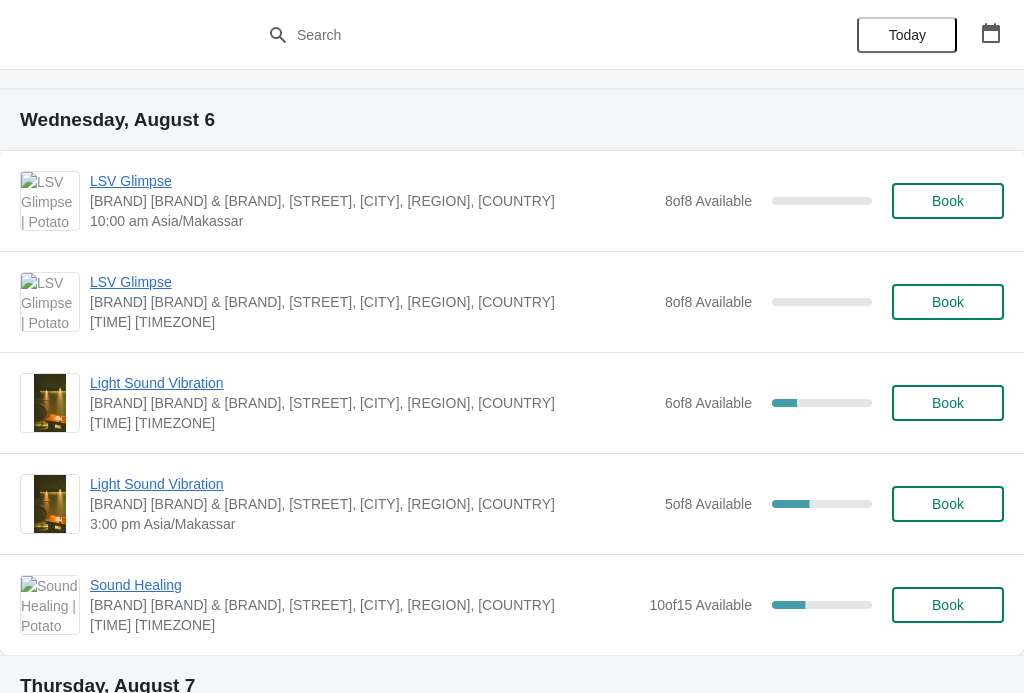 click on "Book" at bounding box center [948, 201] 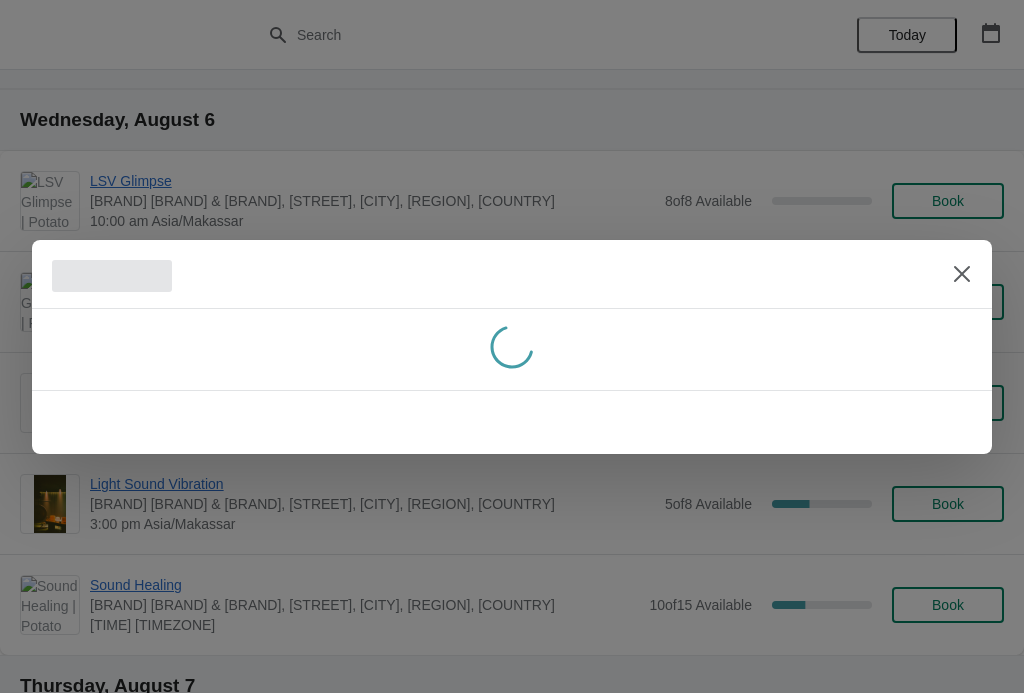 scroll, scrollTop: 0, scrollLeft: 0, axis: both 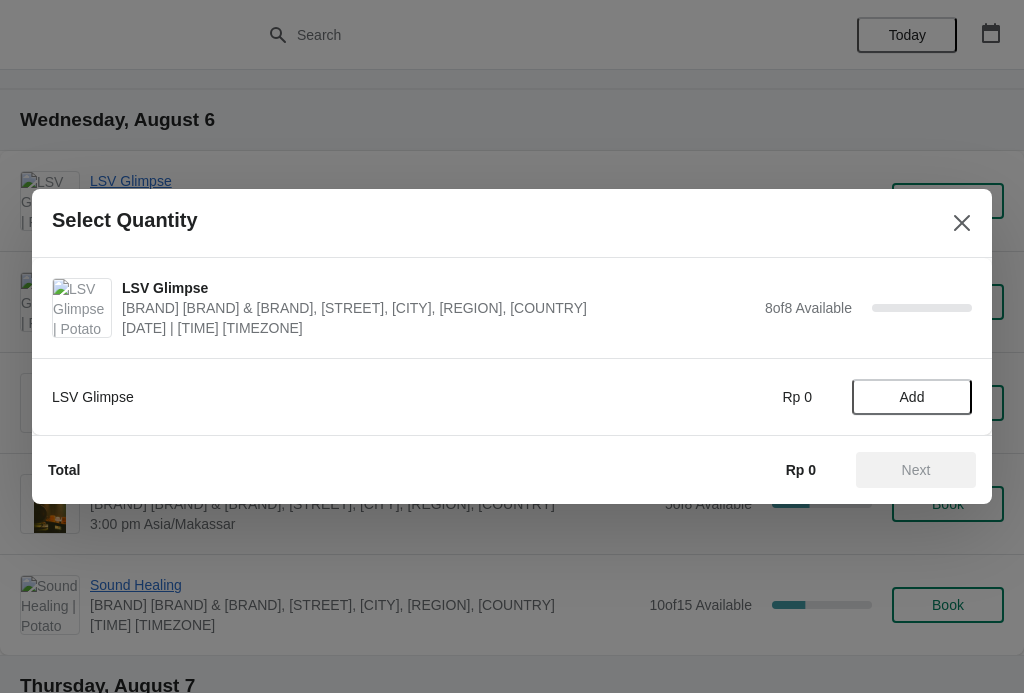 click on "Add" at bounding box center [912, 397] 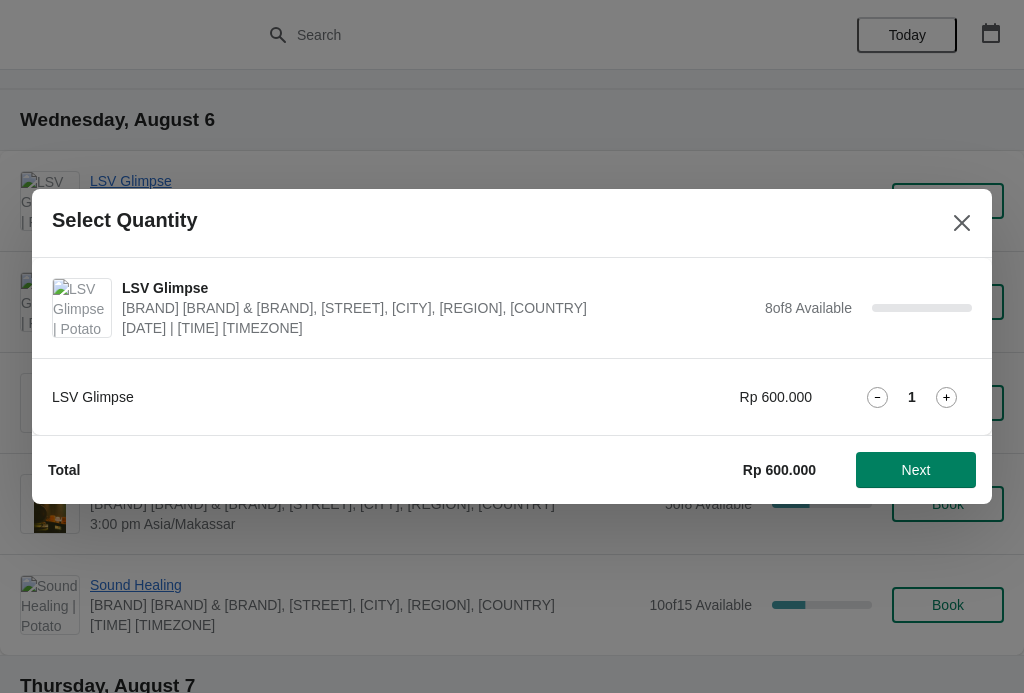 click on "Next" at bounding box center (916, 470) 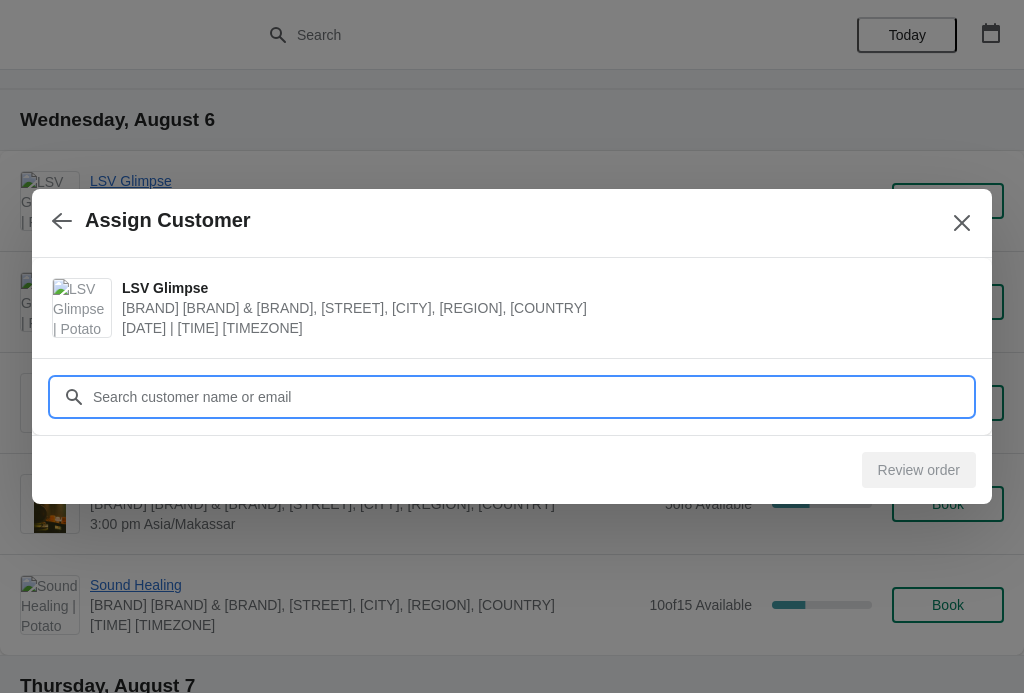 click on "Customer" at bounding box center [532, 397] 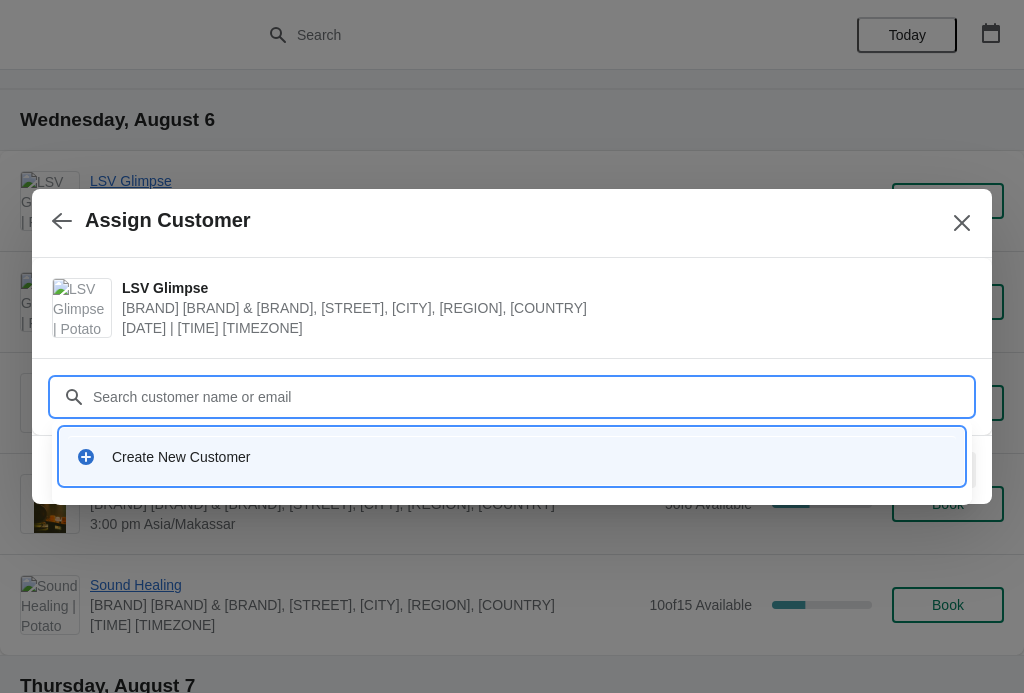 click on "Create New Customer" at bounding box center [530, 457] 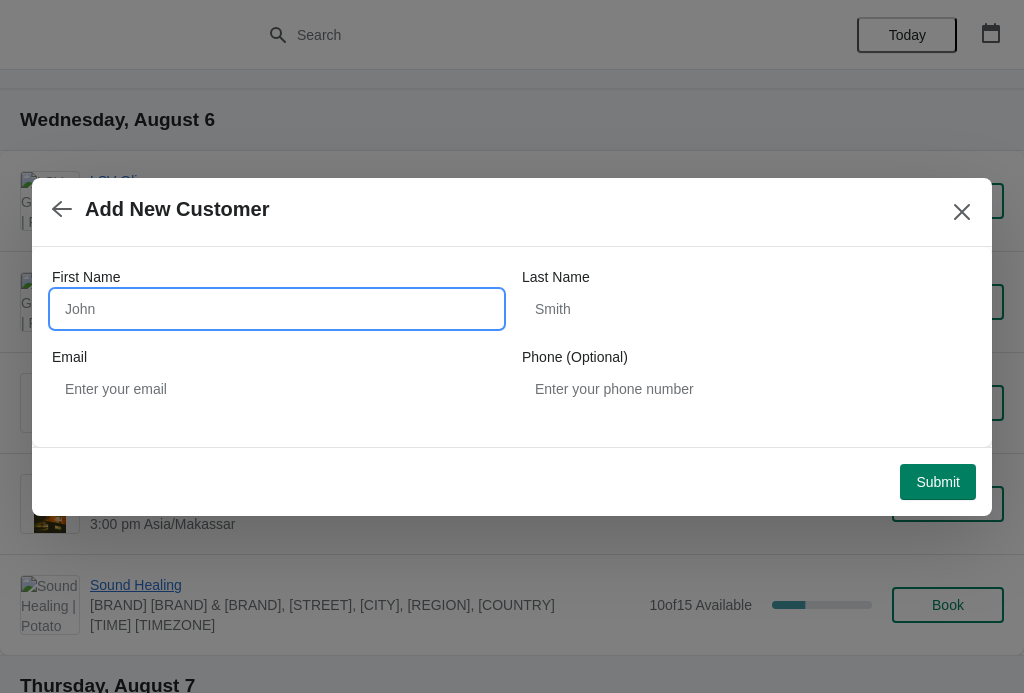 click on "First Name" at bounding box center (277, 309) 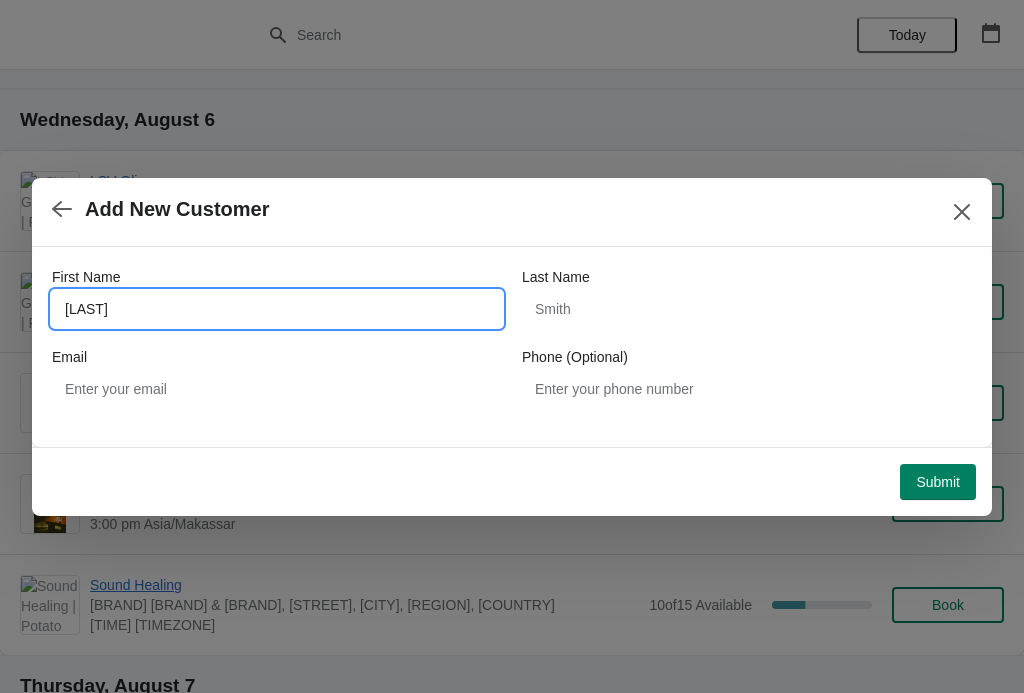 type on "[LAST]" 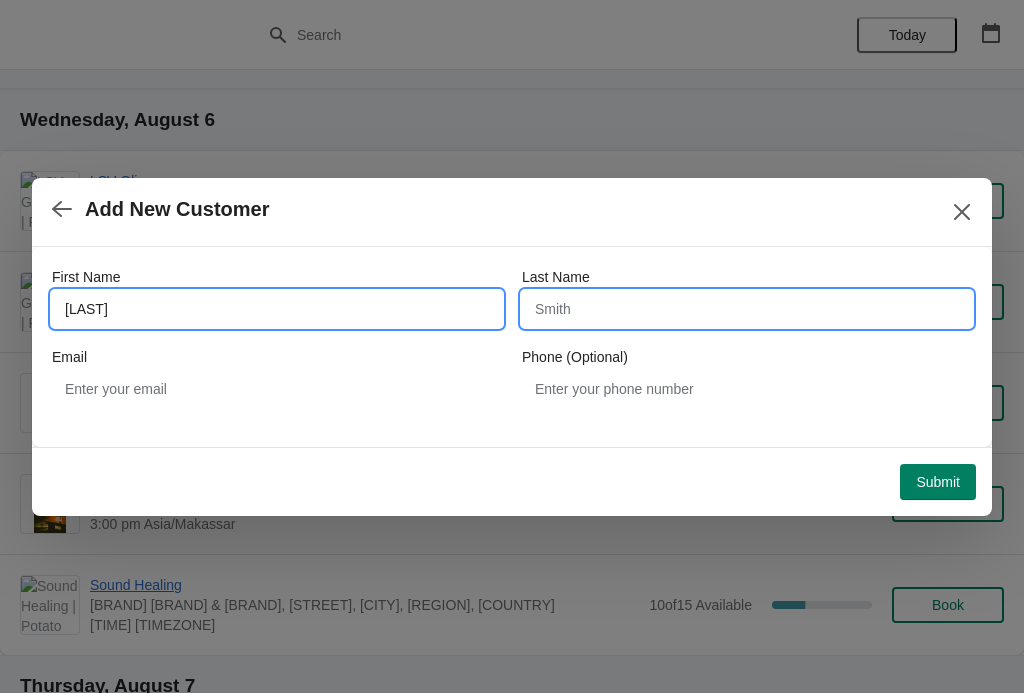 click on "Last Name" at bounding box center (747, 309) 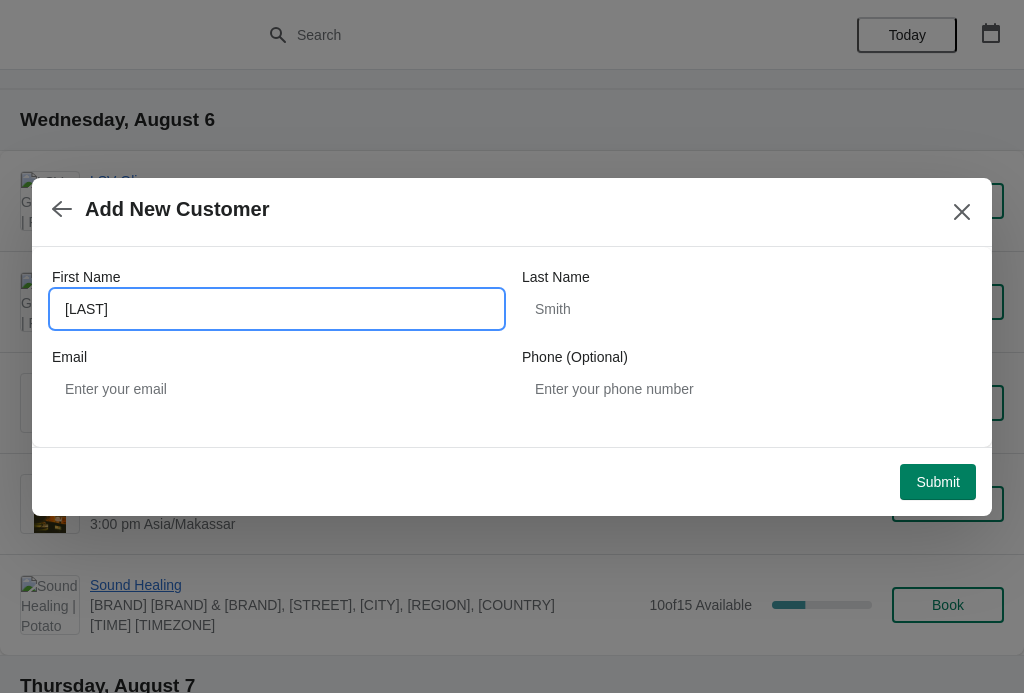 click on "[LAST]" at bounding box center [277, 309] 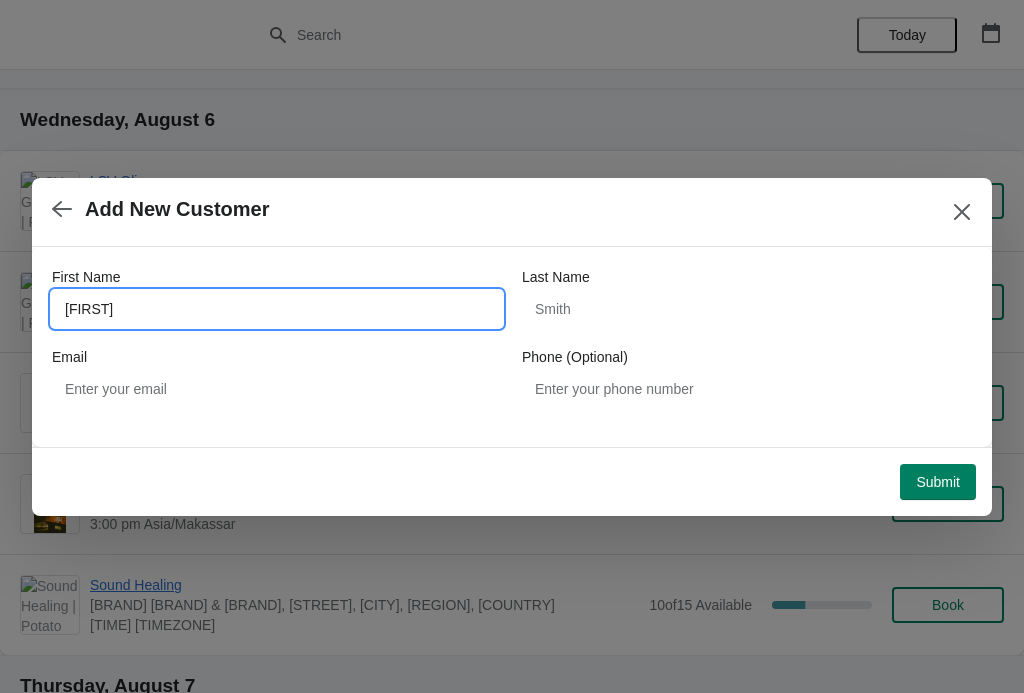 type on "[FIRST]" 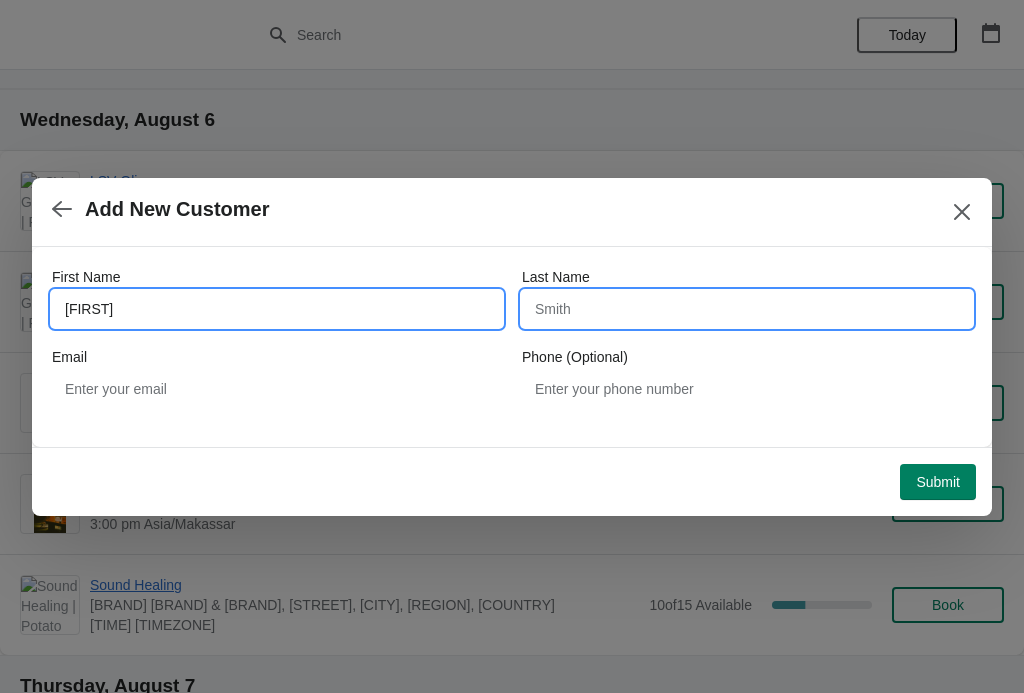 click on "Last Name" at bounding box center [747, 309] 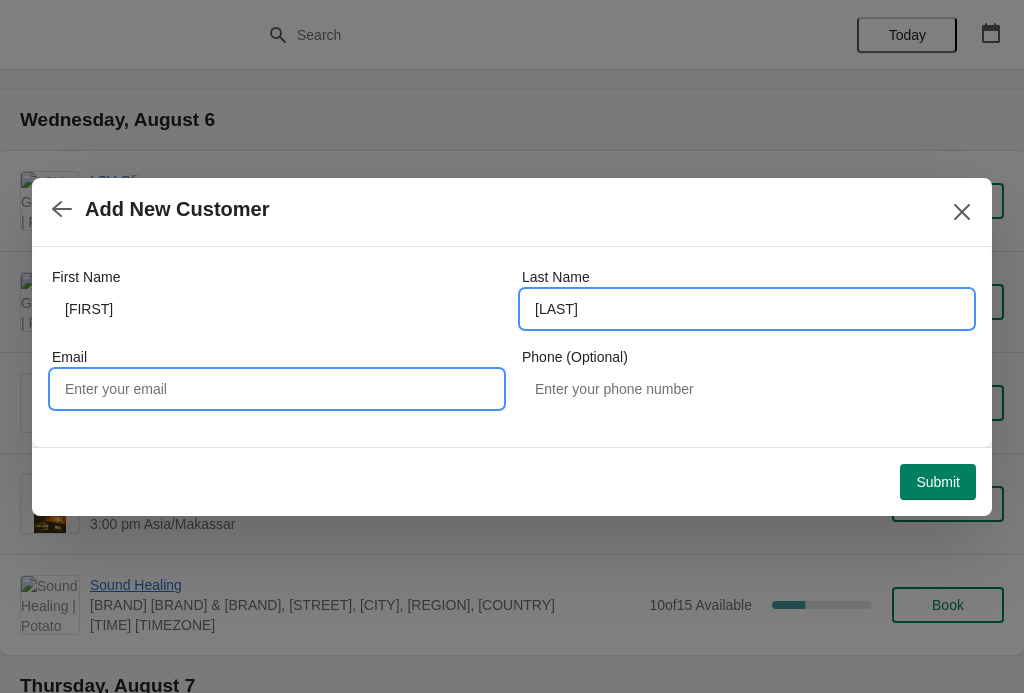 click on "[LAST]" at bounding box center [747, 309] 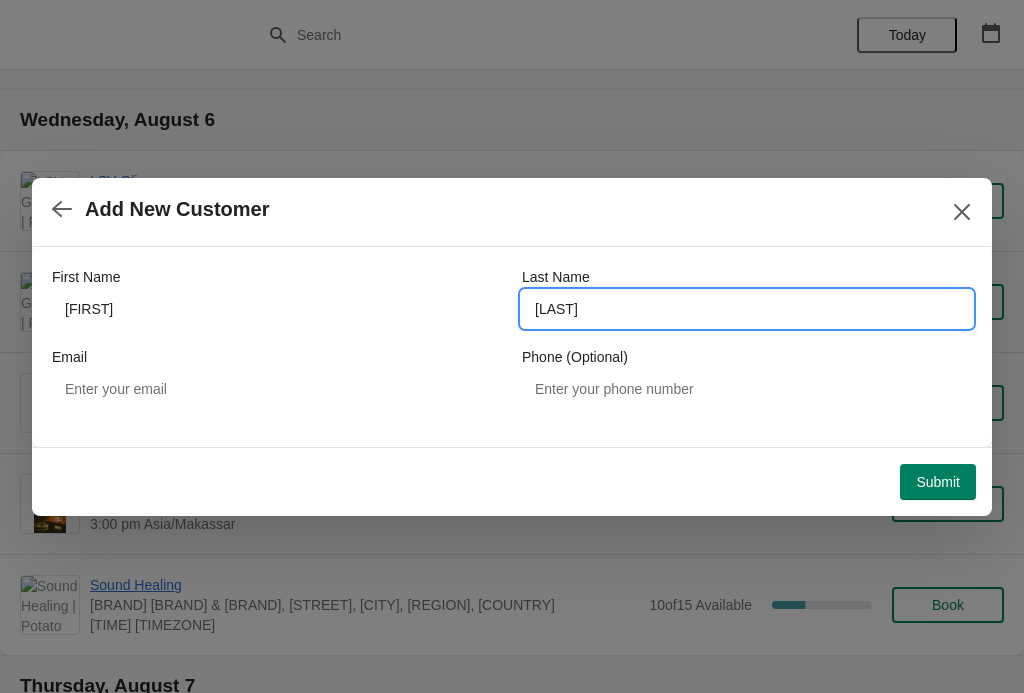 click on "[LAST]" at bounding box center [747, 309] 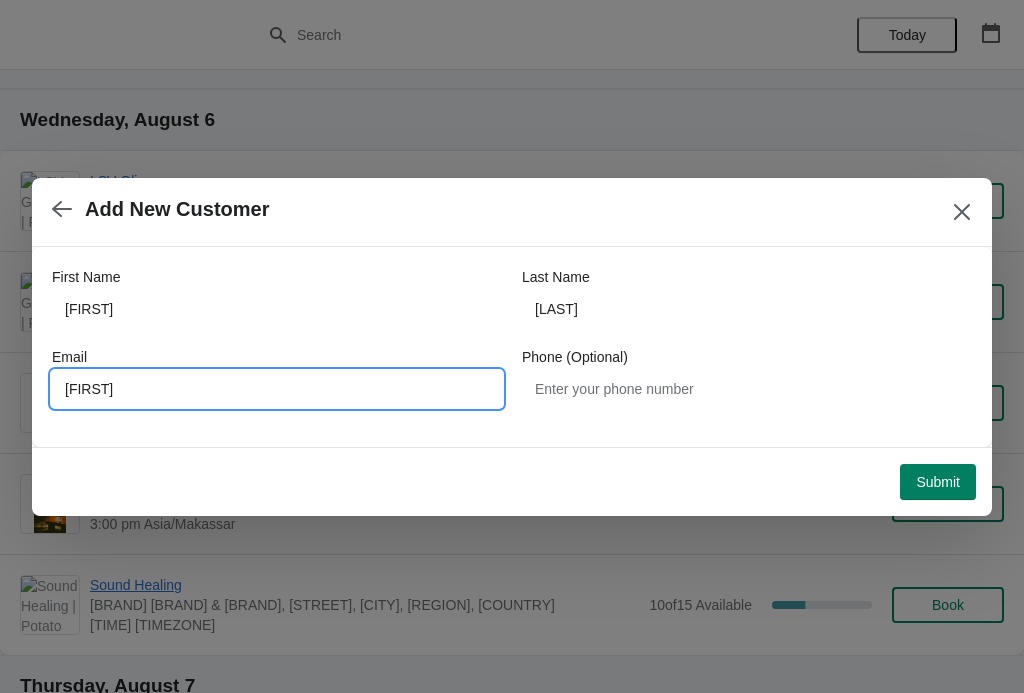 type on "R" 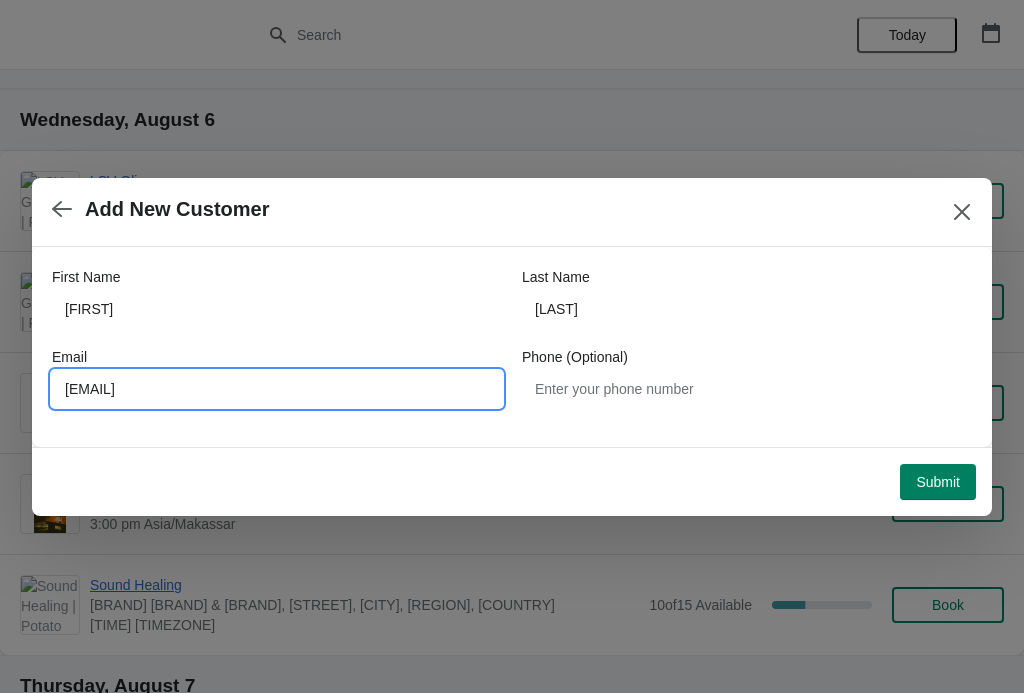 type on "[EMAIL]" 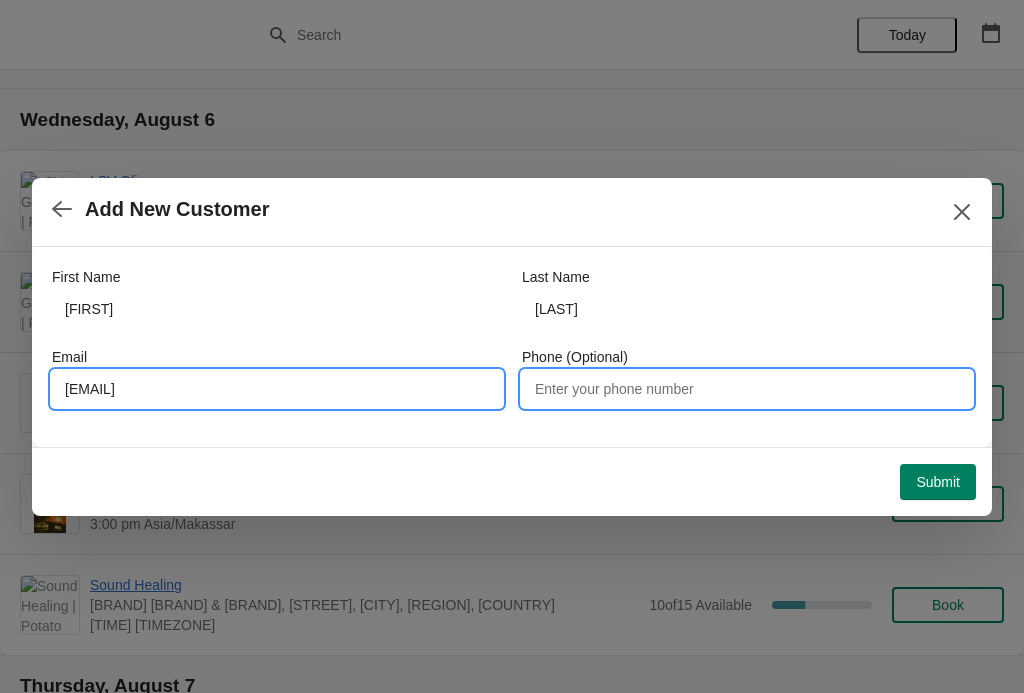click on "Phone (Optional)" at bounding box center [747, 389] 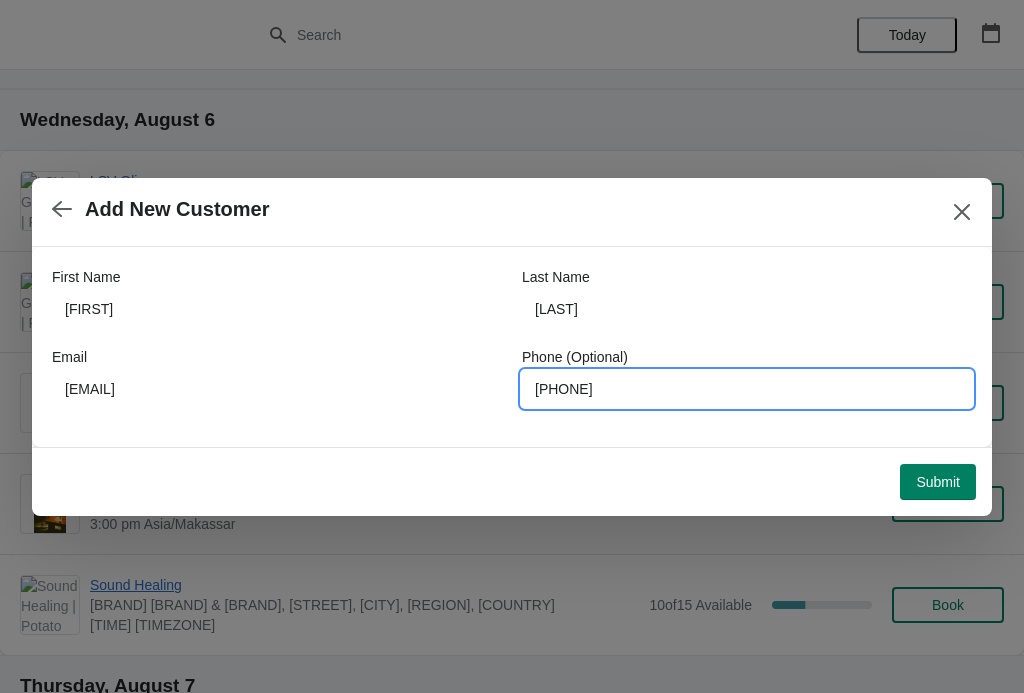 type on "[PHONE]" 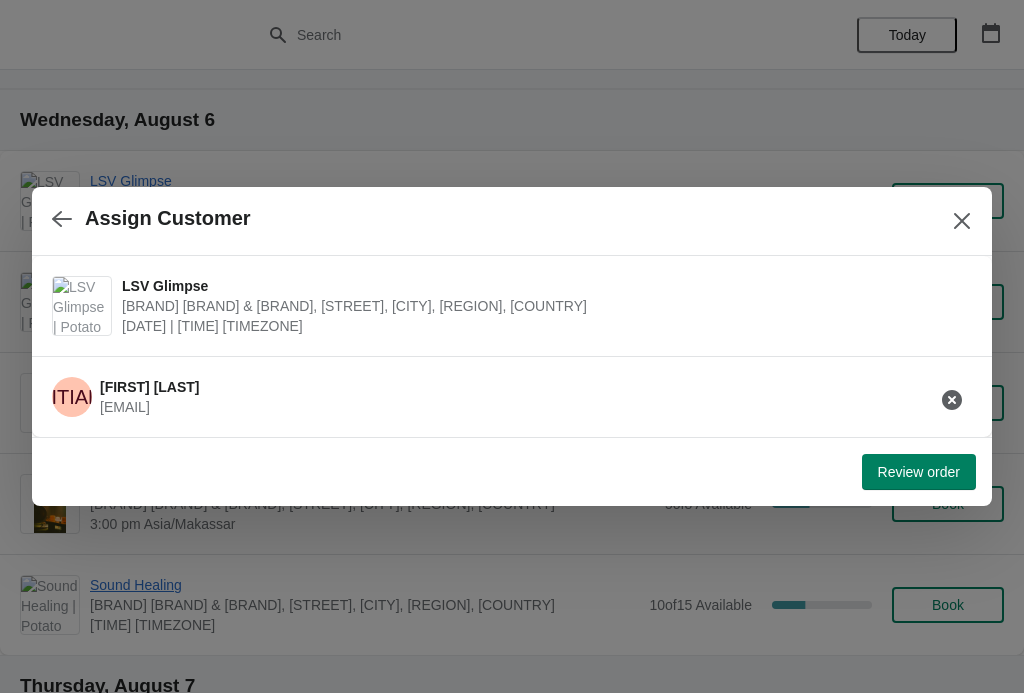 click on "Review order" at bounding box center (919, 472) 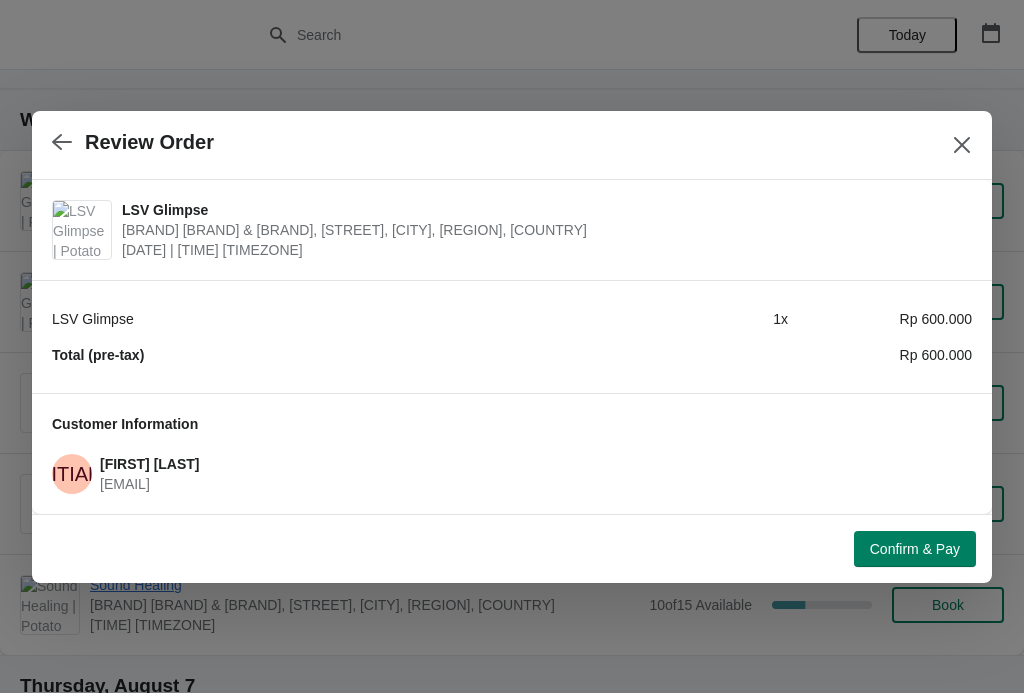 click at bounding box center [962, 145] 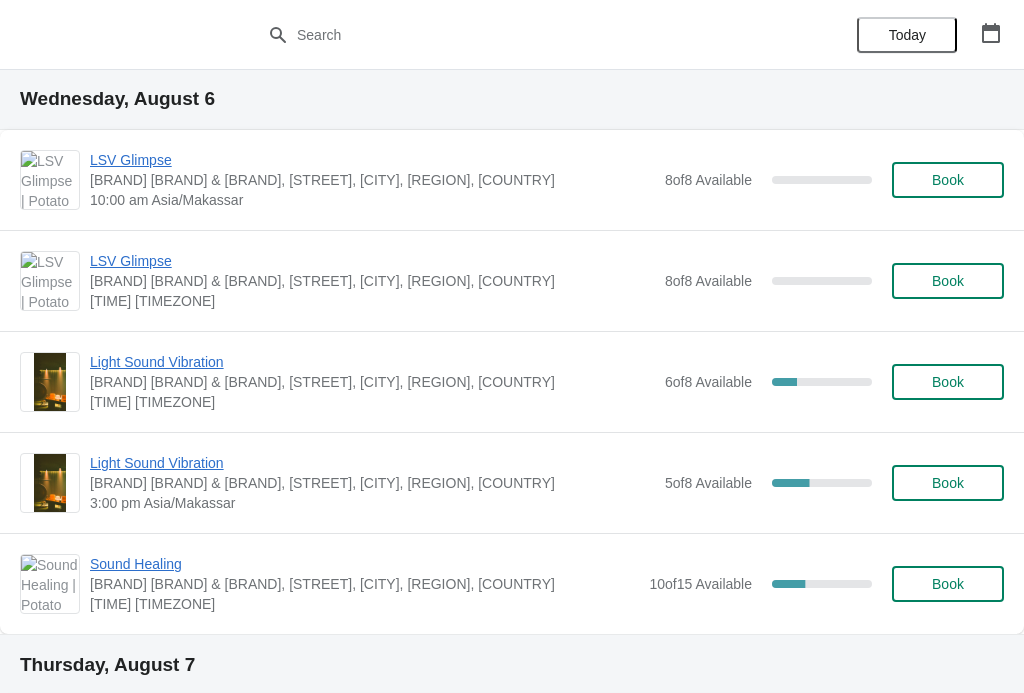 scroll, scrollTop: 93, scrollLeft: 0, axis: vertical 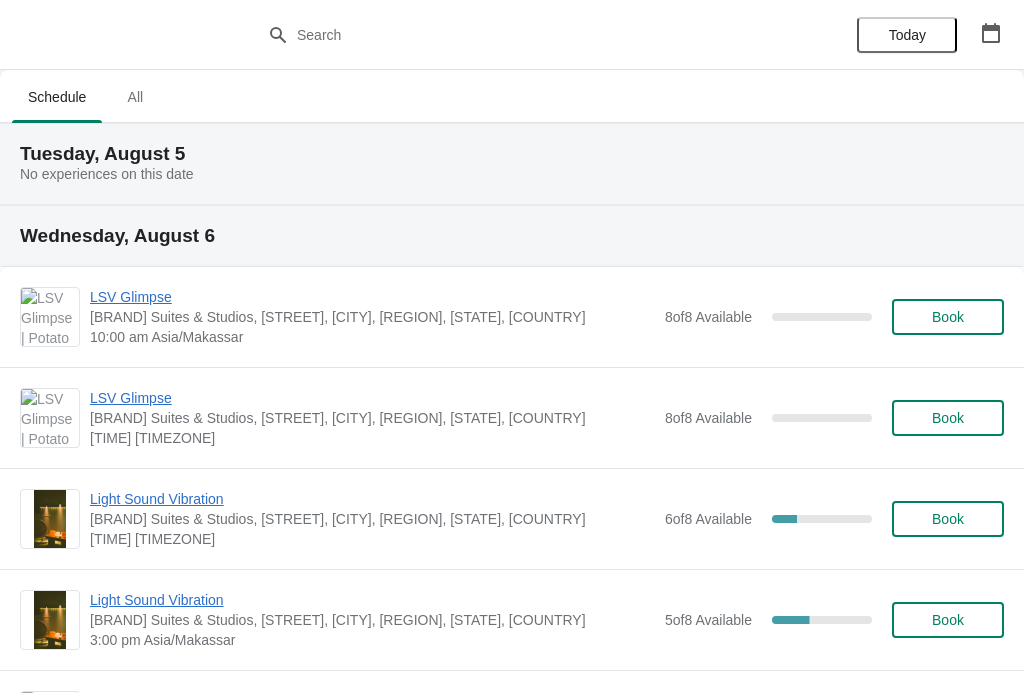 click on "LSV Glimpse" at bounding box center [372, 297] 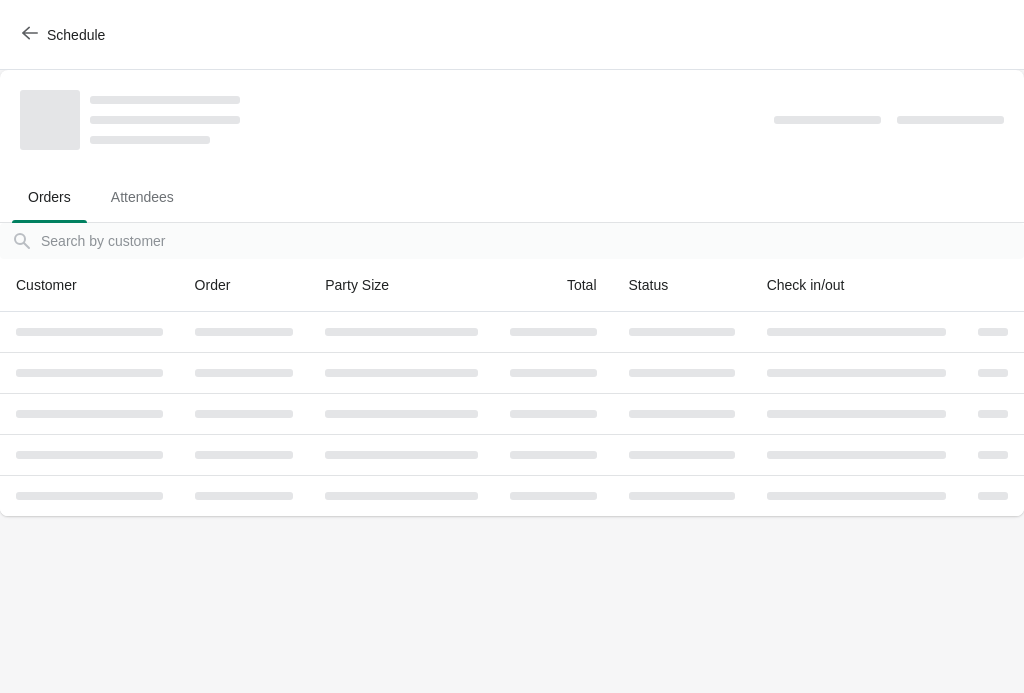 click at bounding box center [682, 332] 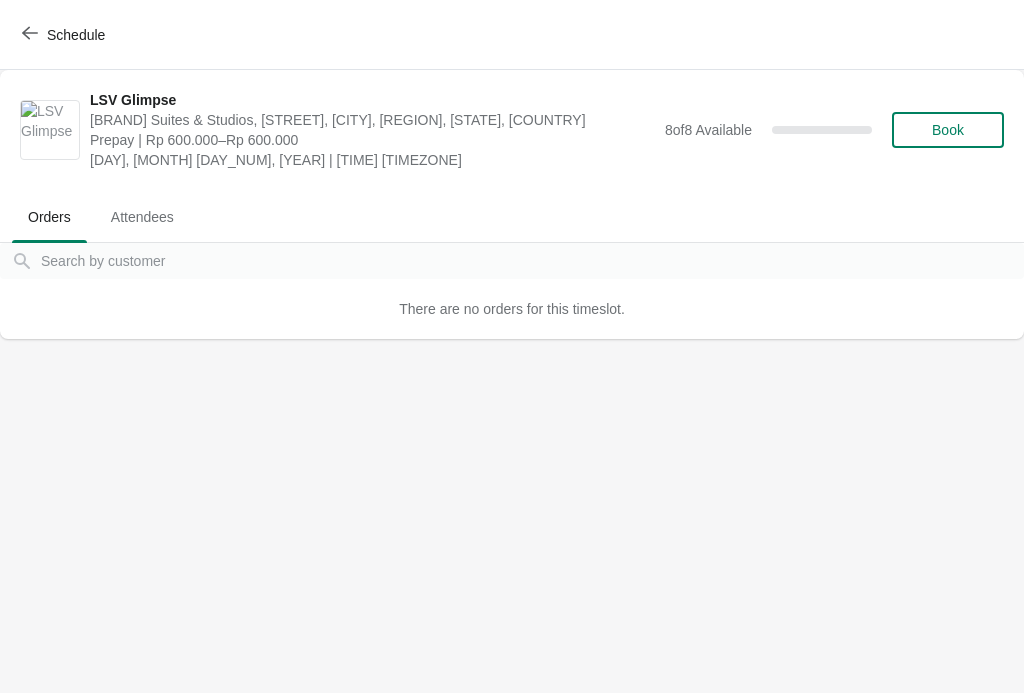 click on "There are no orders for this timeslot." at bounding box center [512, 309] 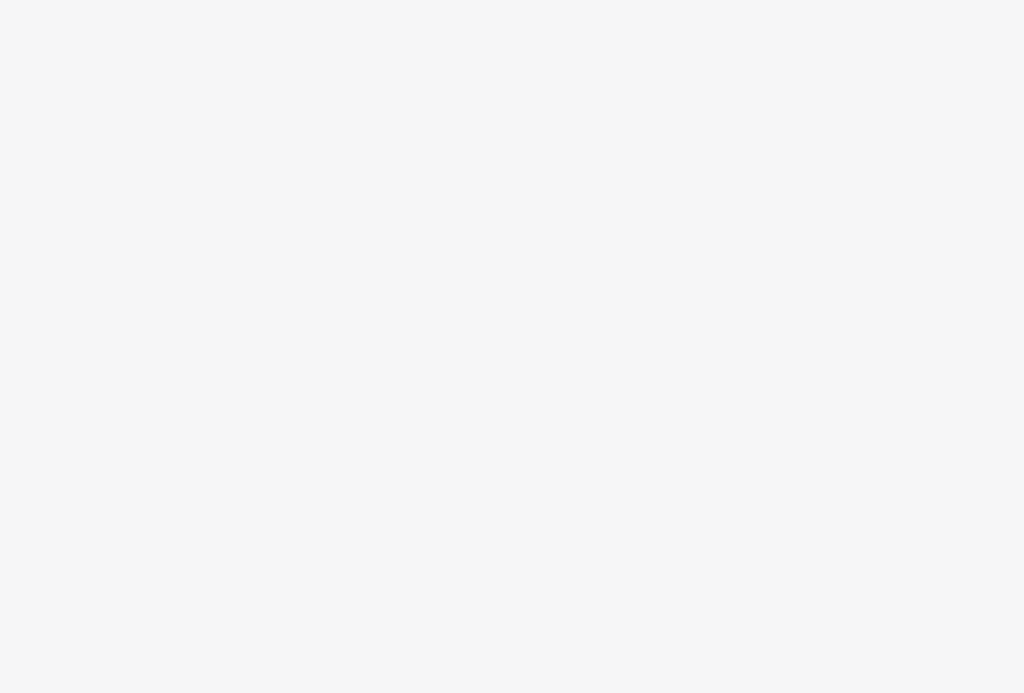 scroll, scrollTop: 0, scrollLeft: 0, axis: both 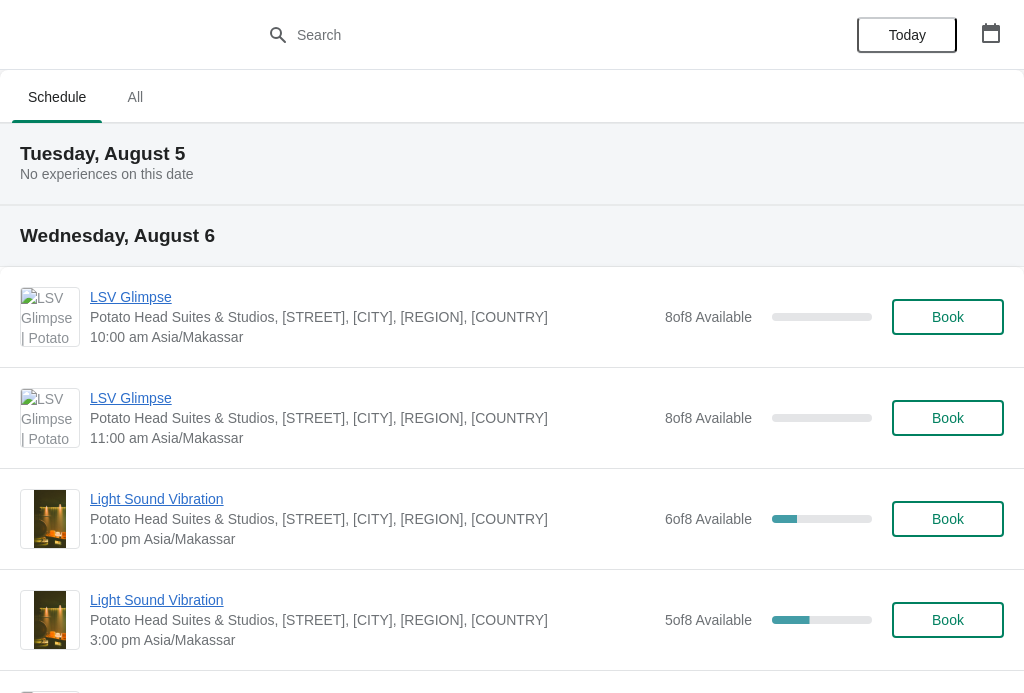 click on "Book" at bounding box center [948, 317] 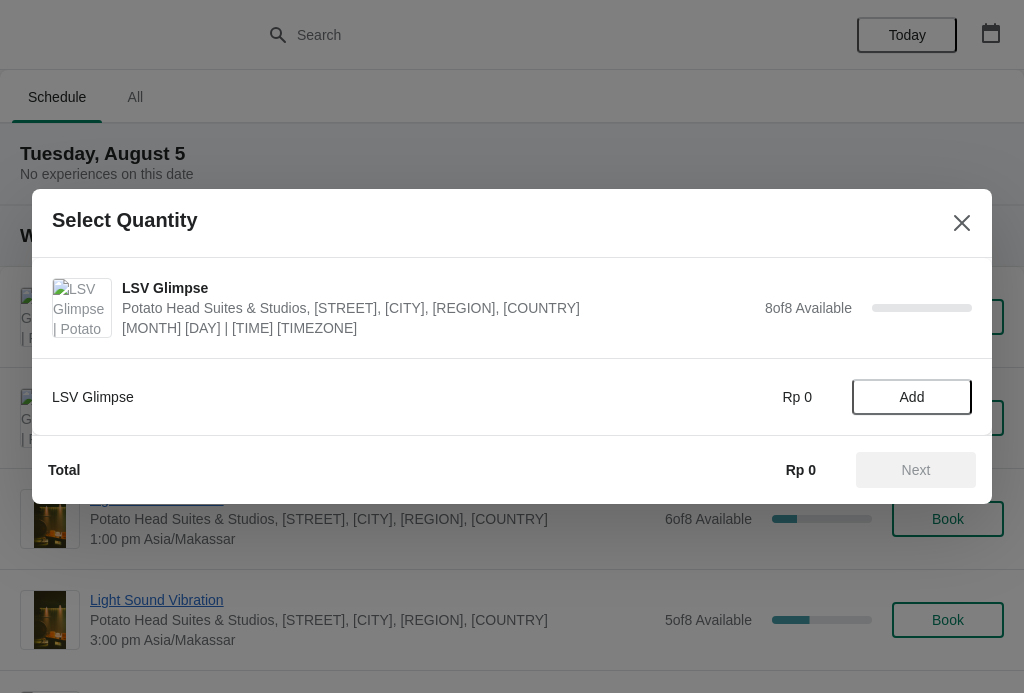 click at bounding box center (962, 223) 